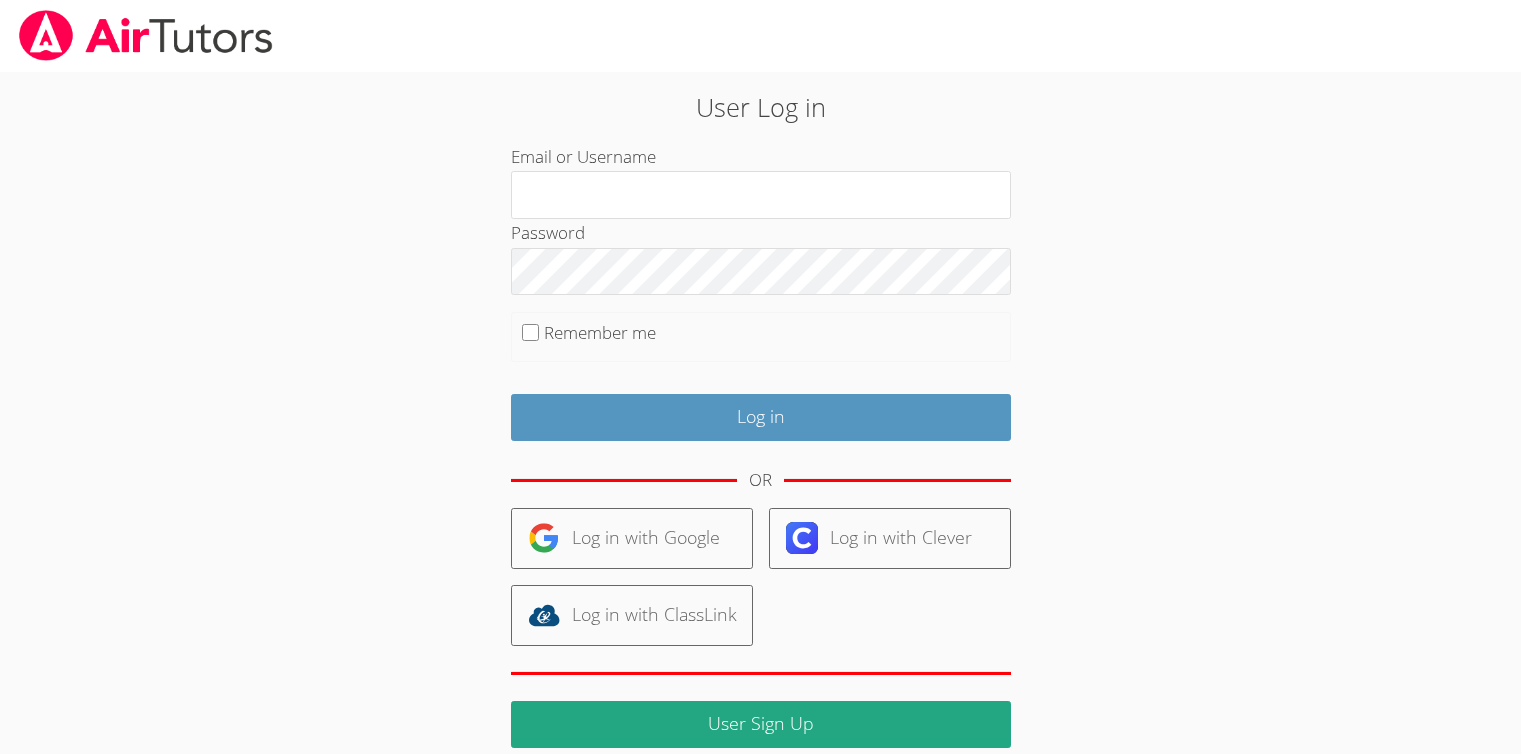 scroll, scrollTop: 0, scrollLeft: 0, axis: both 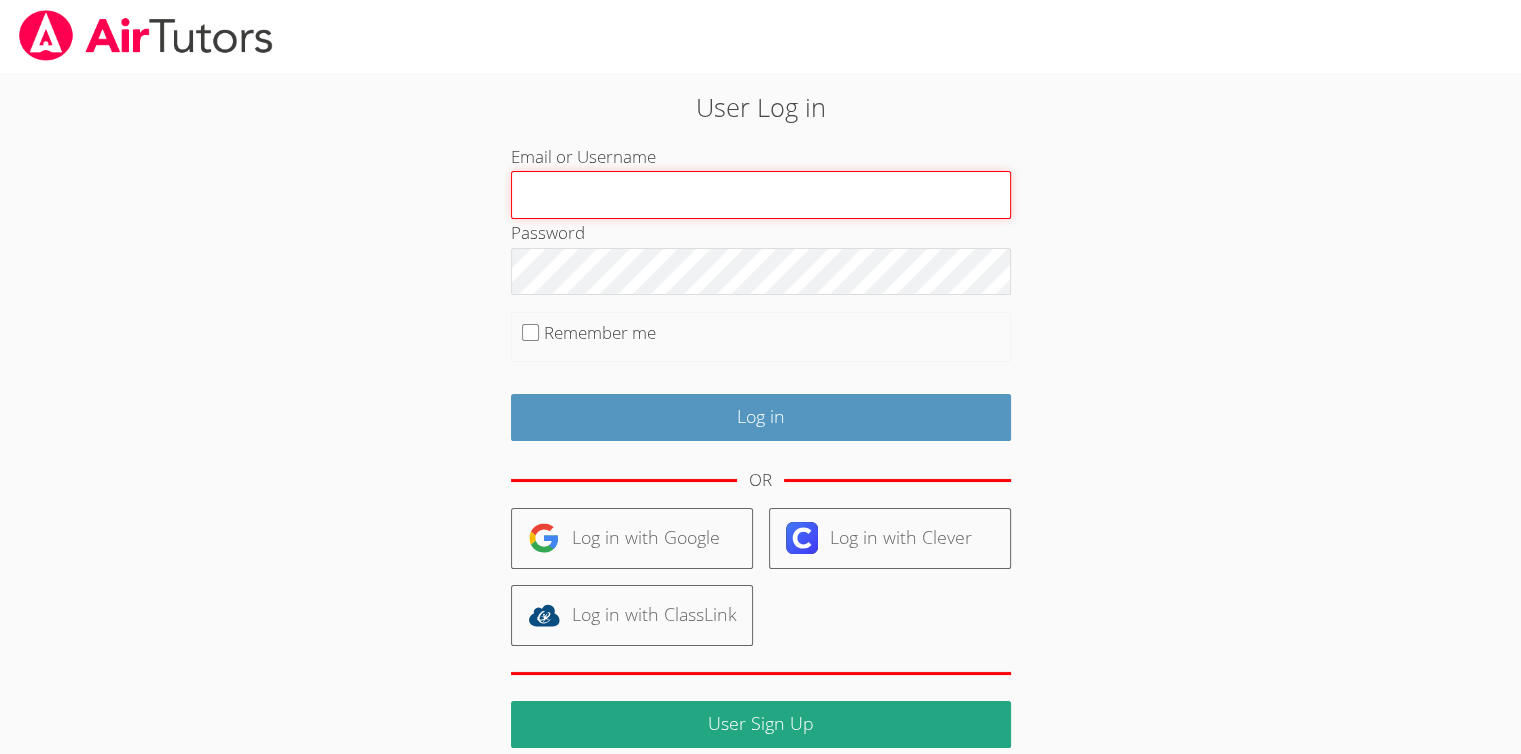 type on "[EMAIL_ADDRESS][DOMAIN_NAME]" 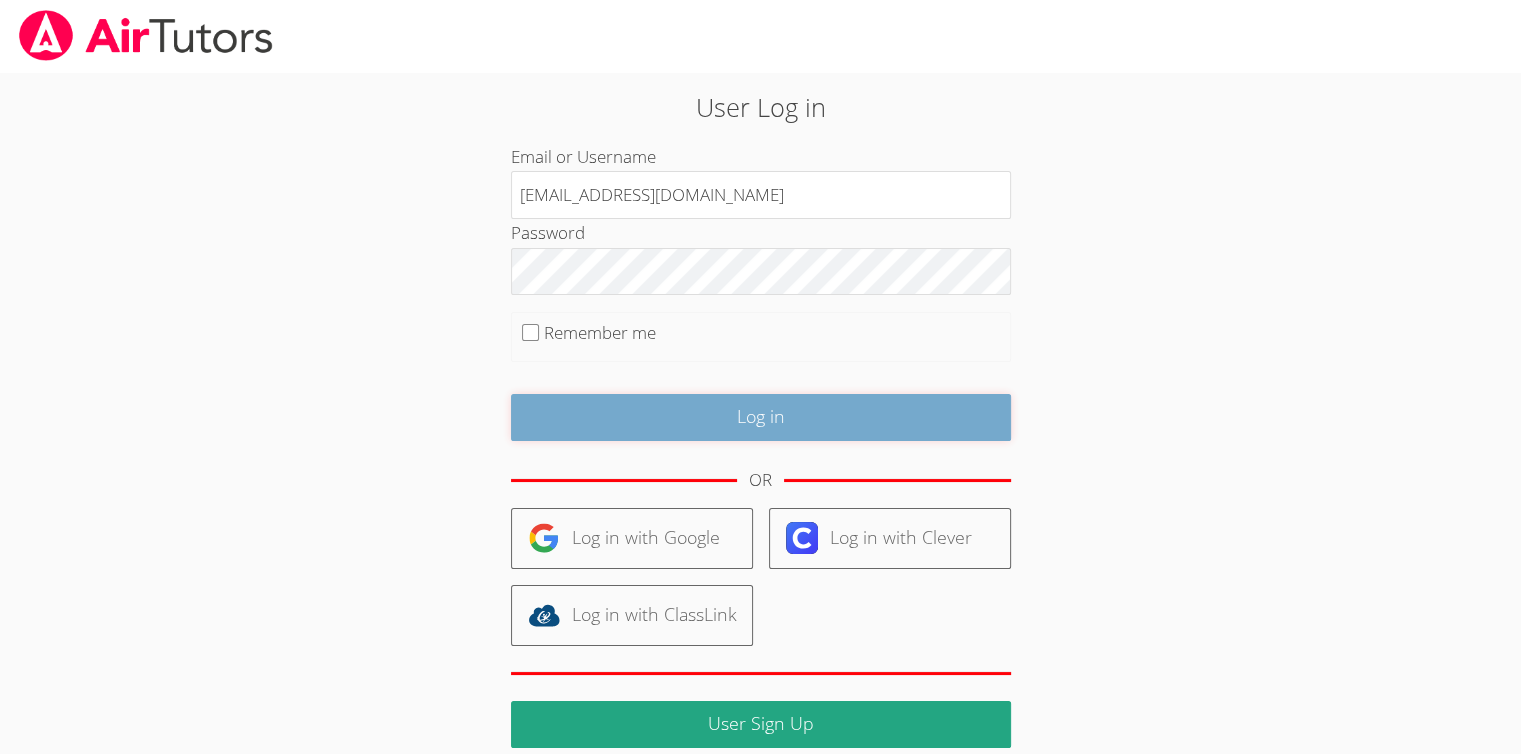 click on "Log in" at bounding box center [761, 417] 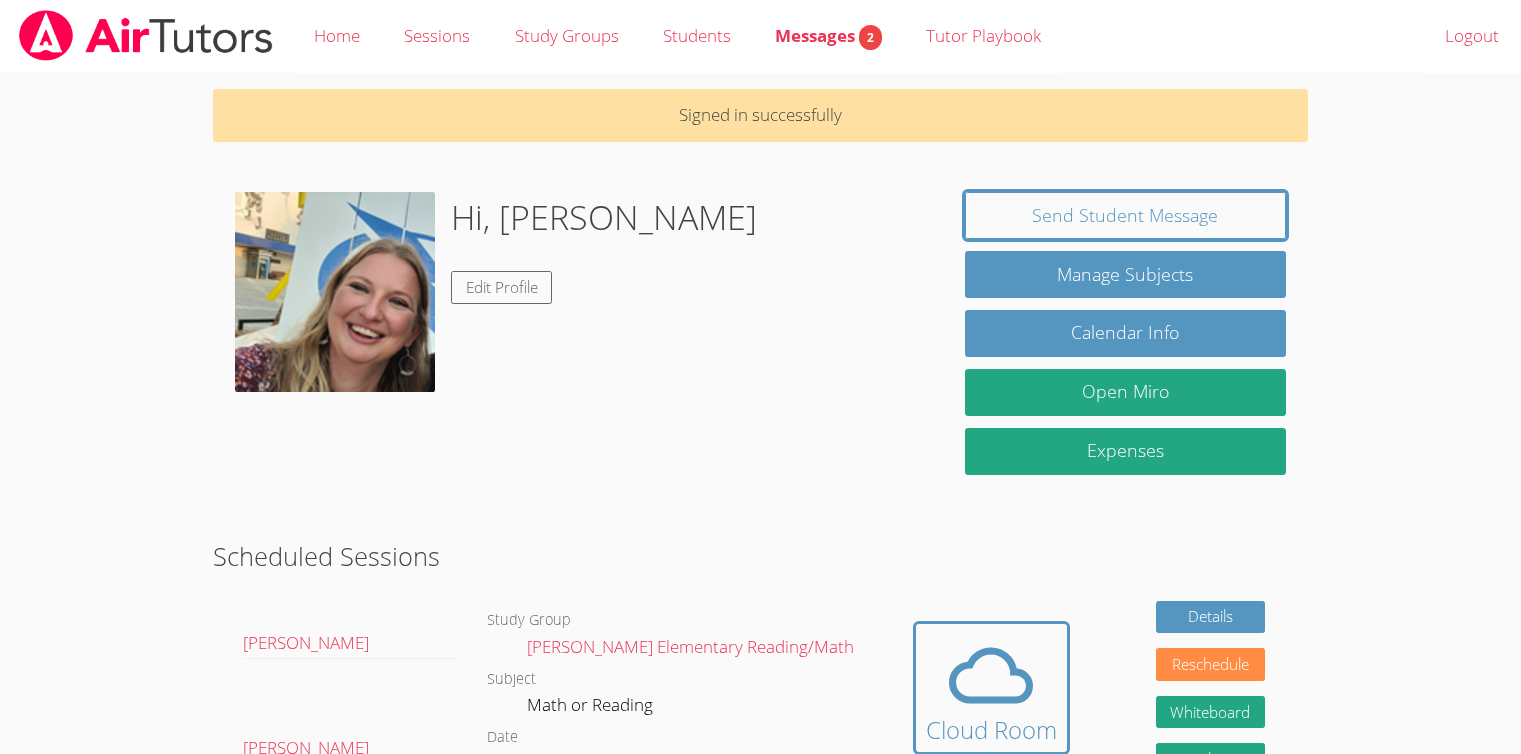 scroll, scrollTop: 0, scrollLeft: 0, axis: both 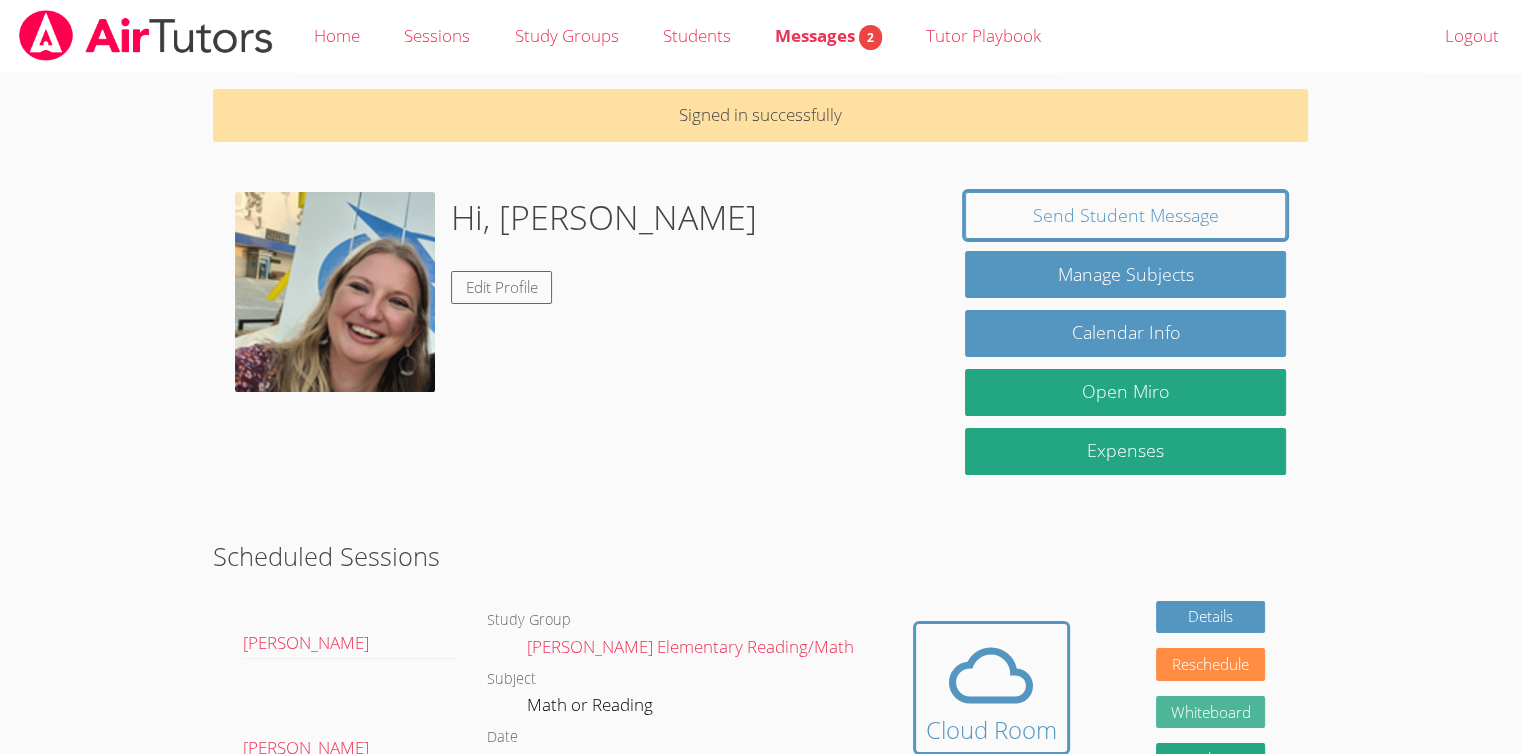 click on "Whiteboard" at bounding box center [1211, 712] 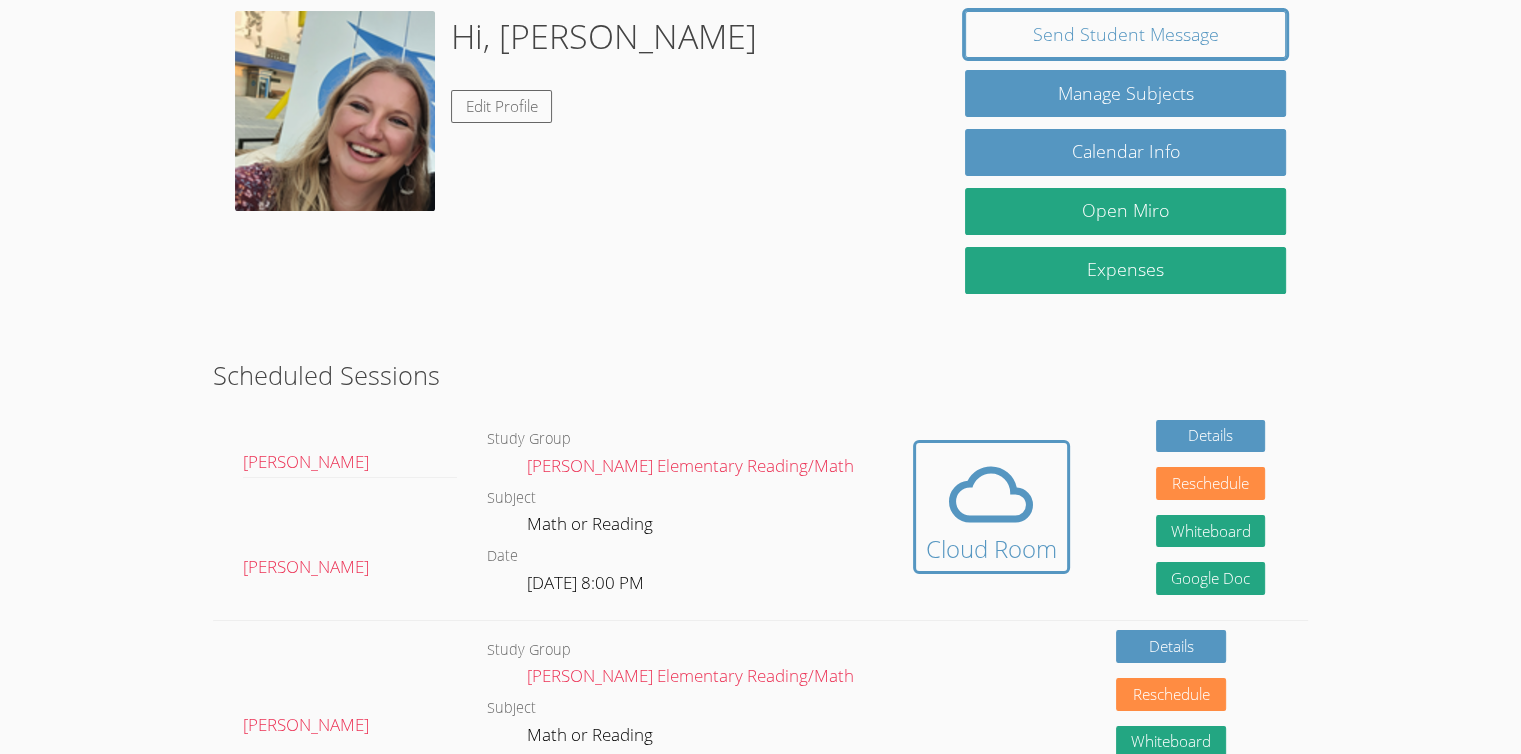 scroll, scrollTop: 200, scrollLeft: 0, axis: vertical 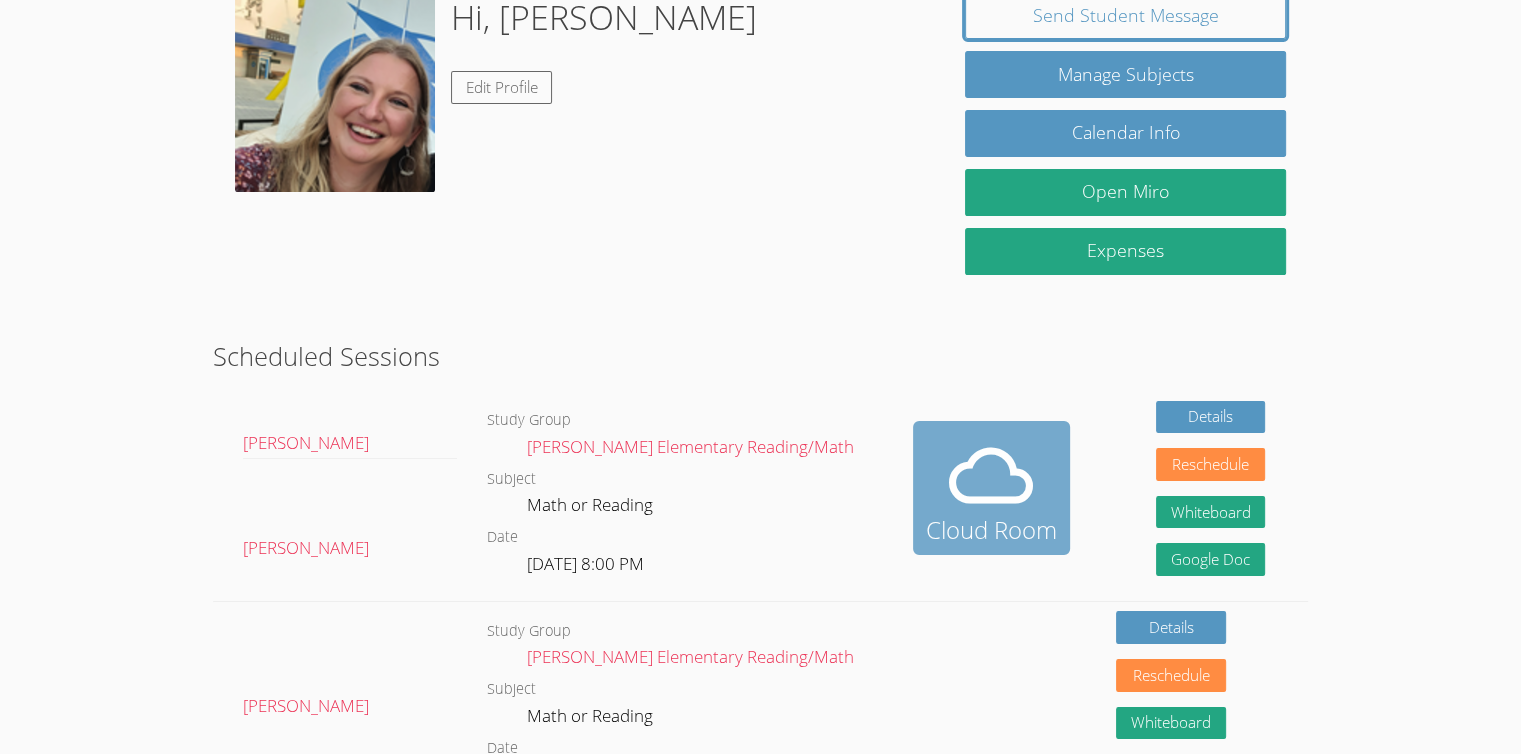 click at bounding box center [991, 476] 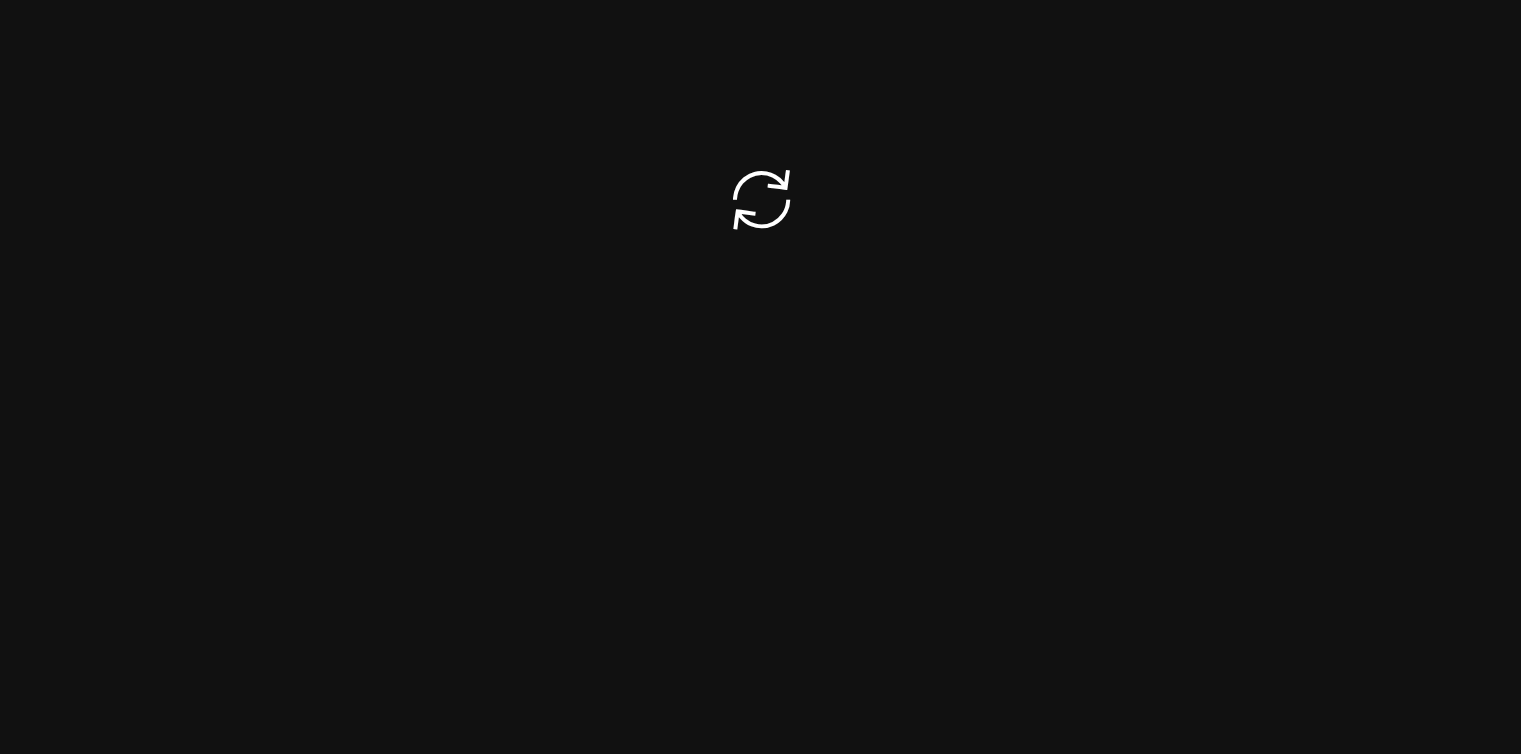 scroll, scrollTop: 0, scrollLeft: 0, axis: both 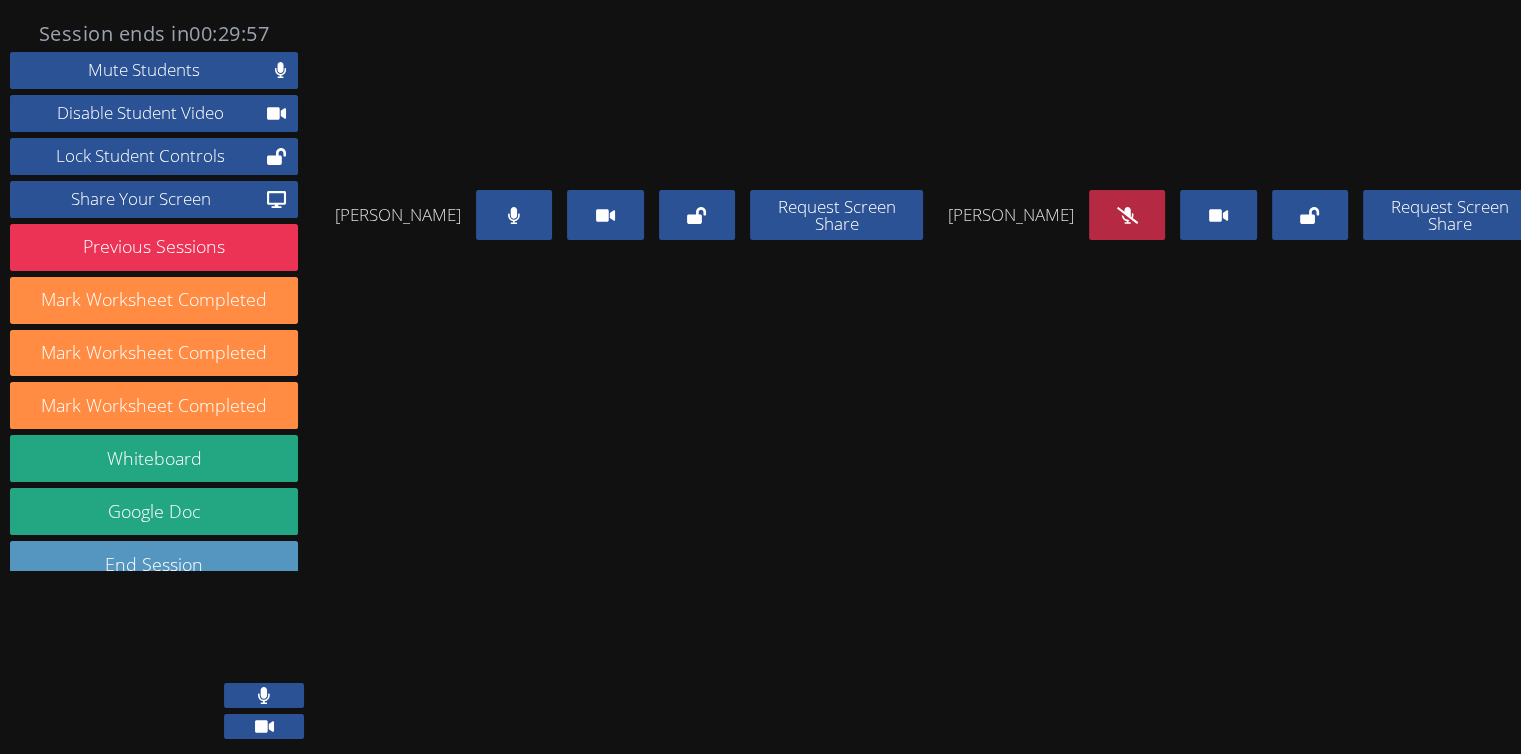 click at bounding box center (1127, 215) 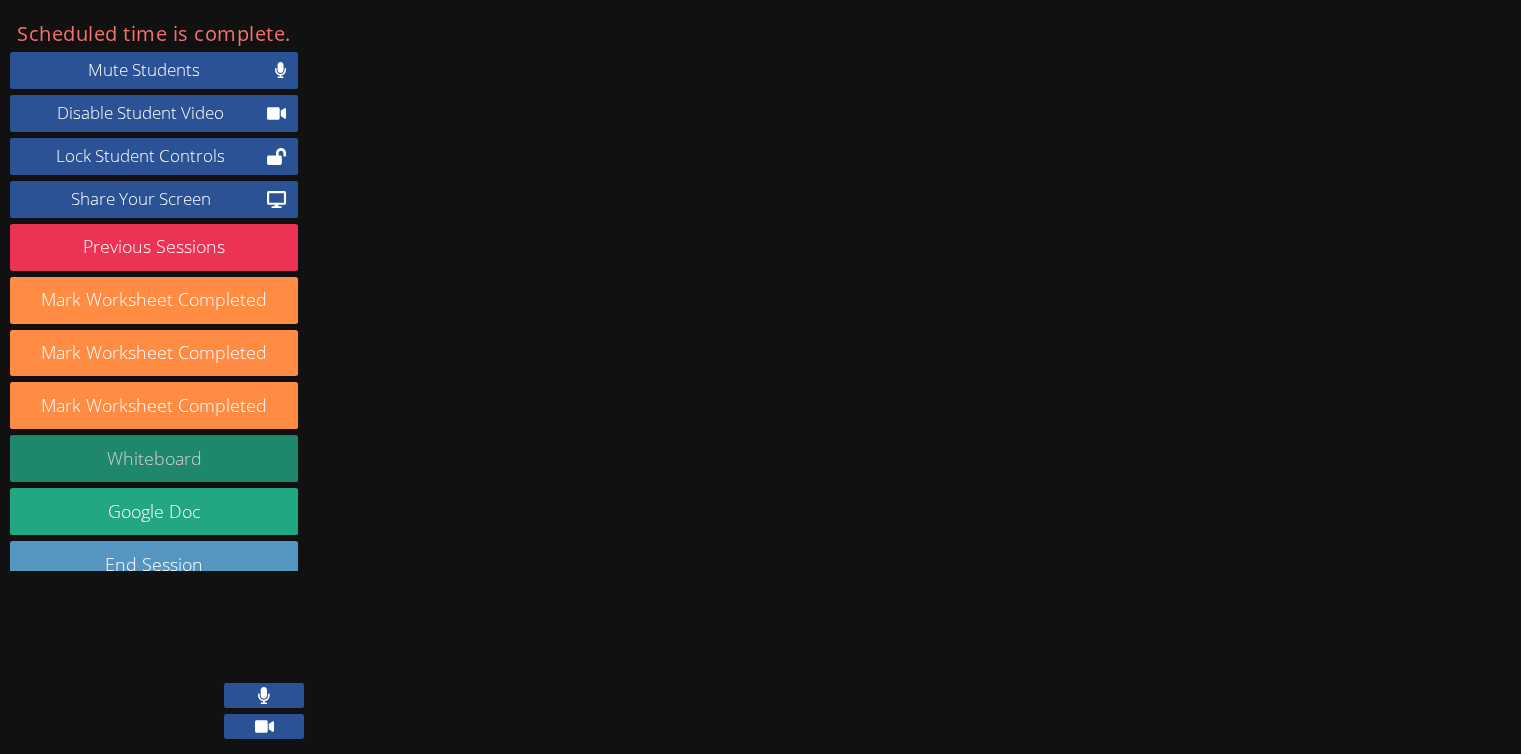 scroll, scrollTop: 200, scrollLeft: 0, axis: vertical 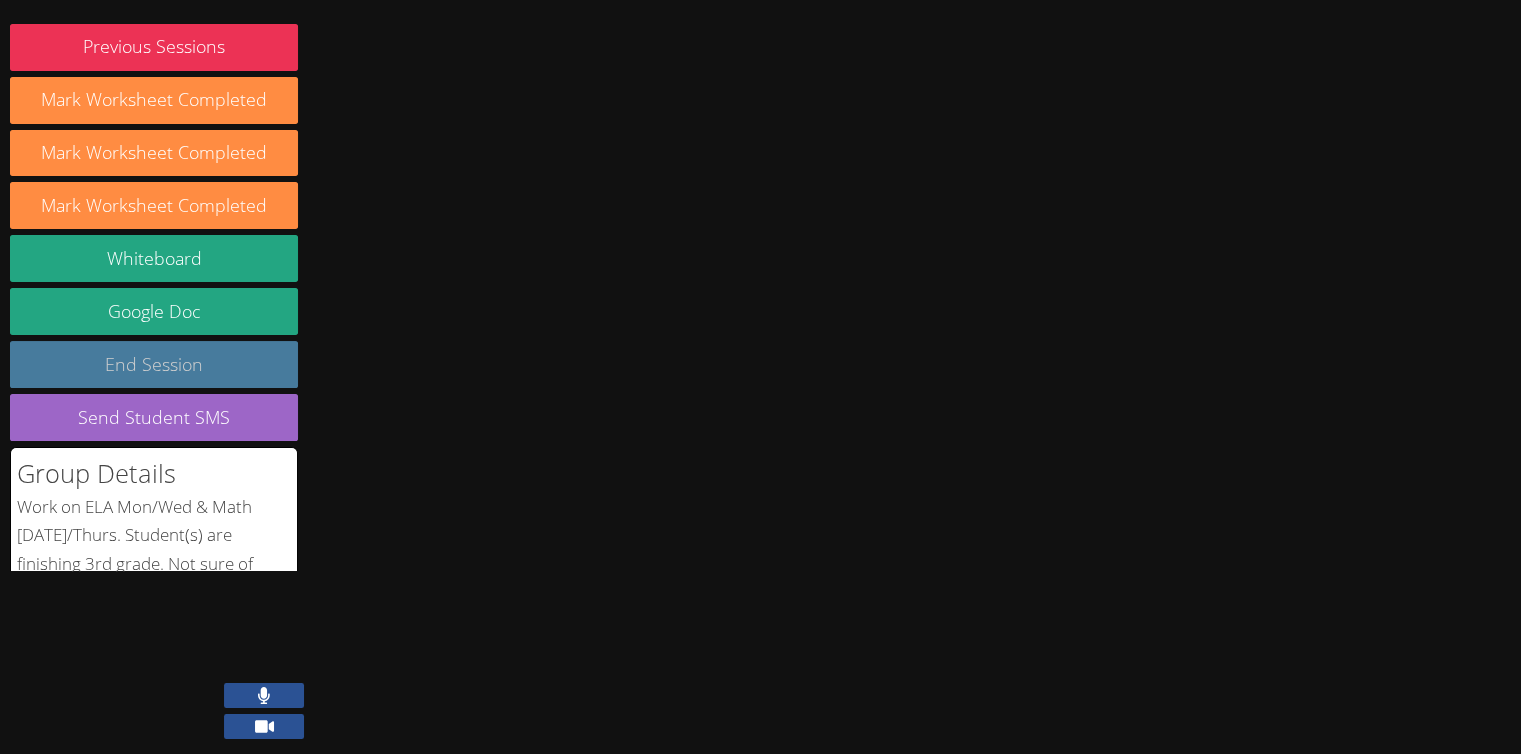 click on "End Session" at bounding box center [154, 364] 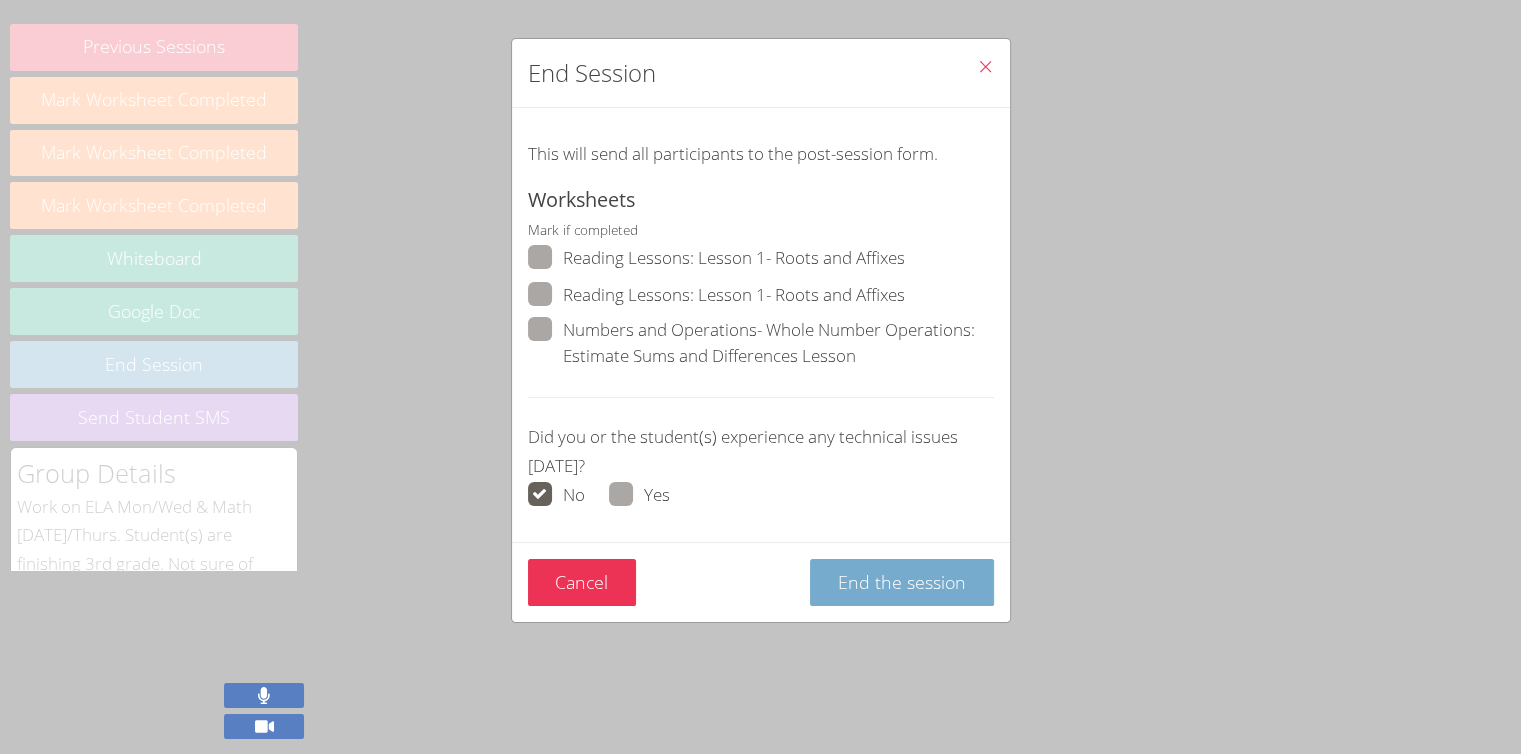 click on "End the session" at bounding box center [902, 582] 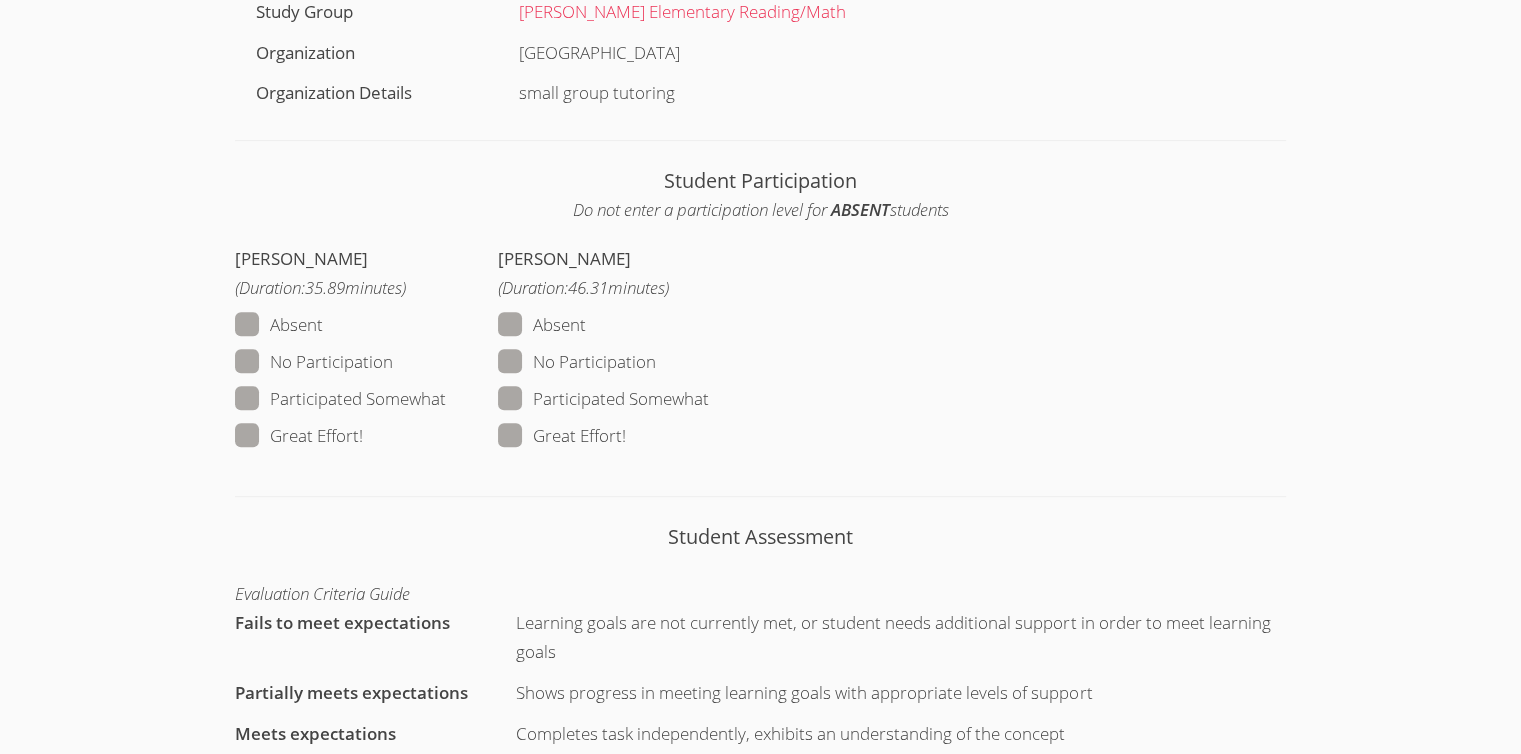 scroll, scrollTop: 900, scrollLeft: 0, axis: vertical 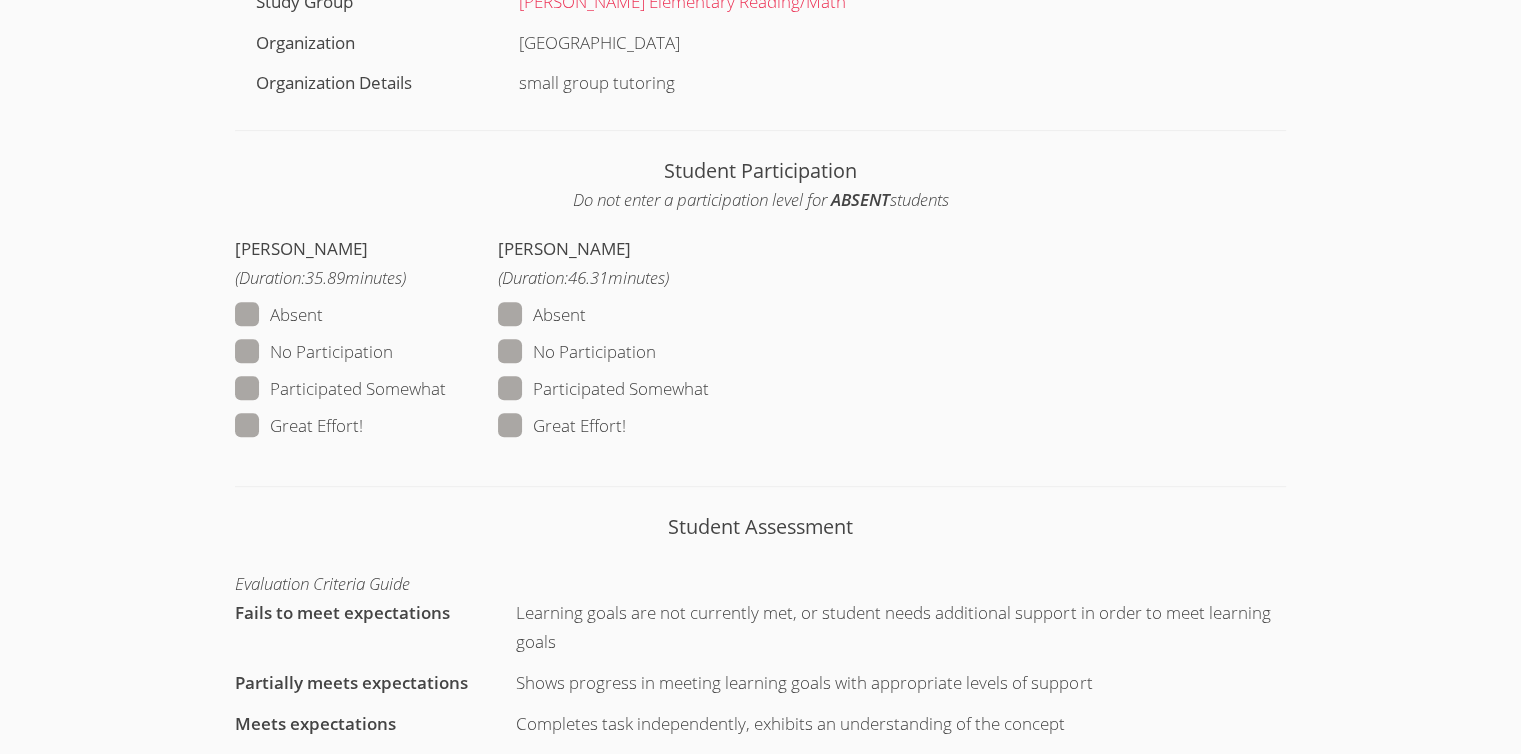 click on "Great Effort!" at bounding box center (299, 426) 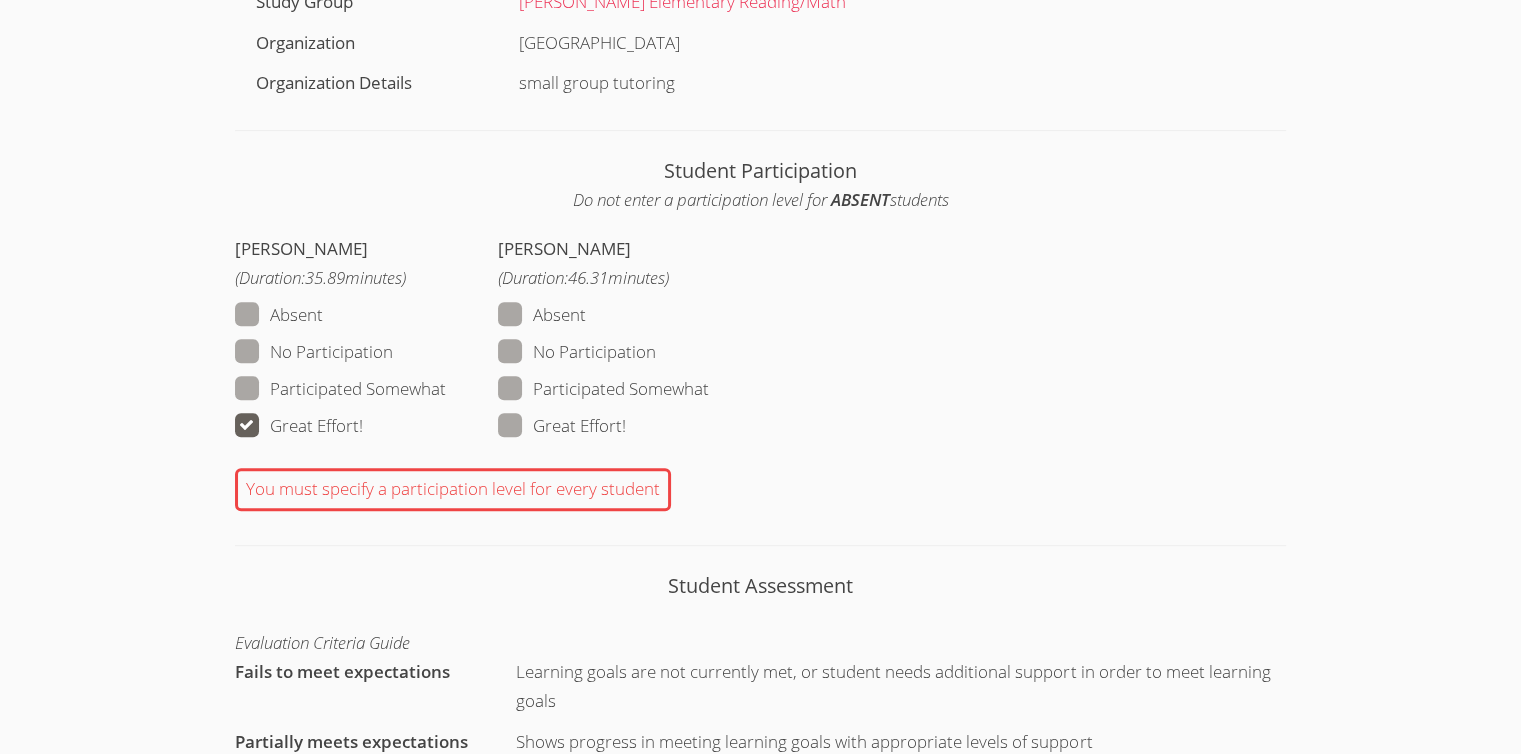 click on "Great Effort!" at bounding box center (562, 426) 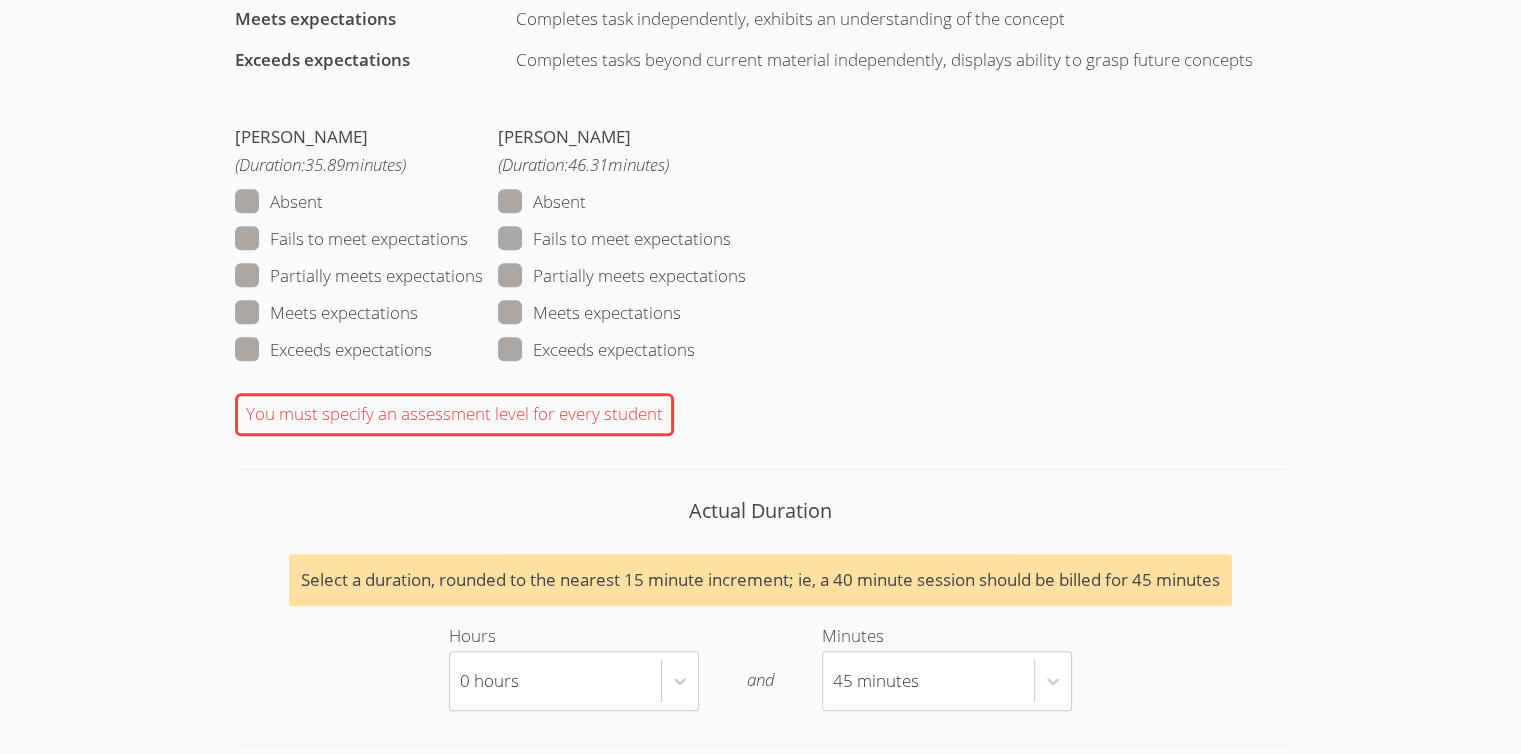 scroll, scrollTop: 1700, scrollLeft: 0, axis: vertical 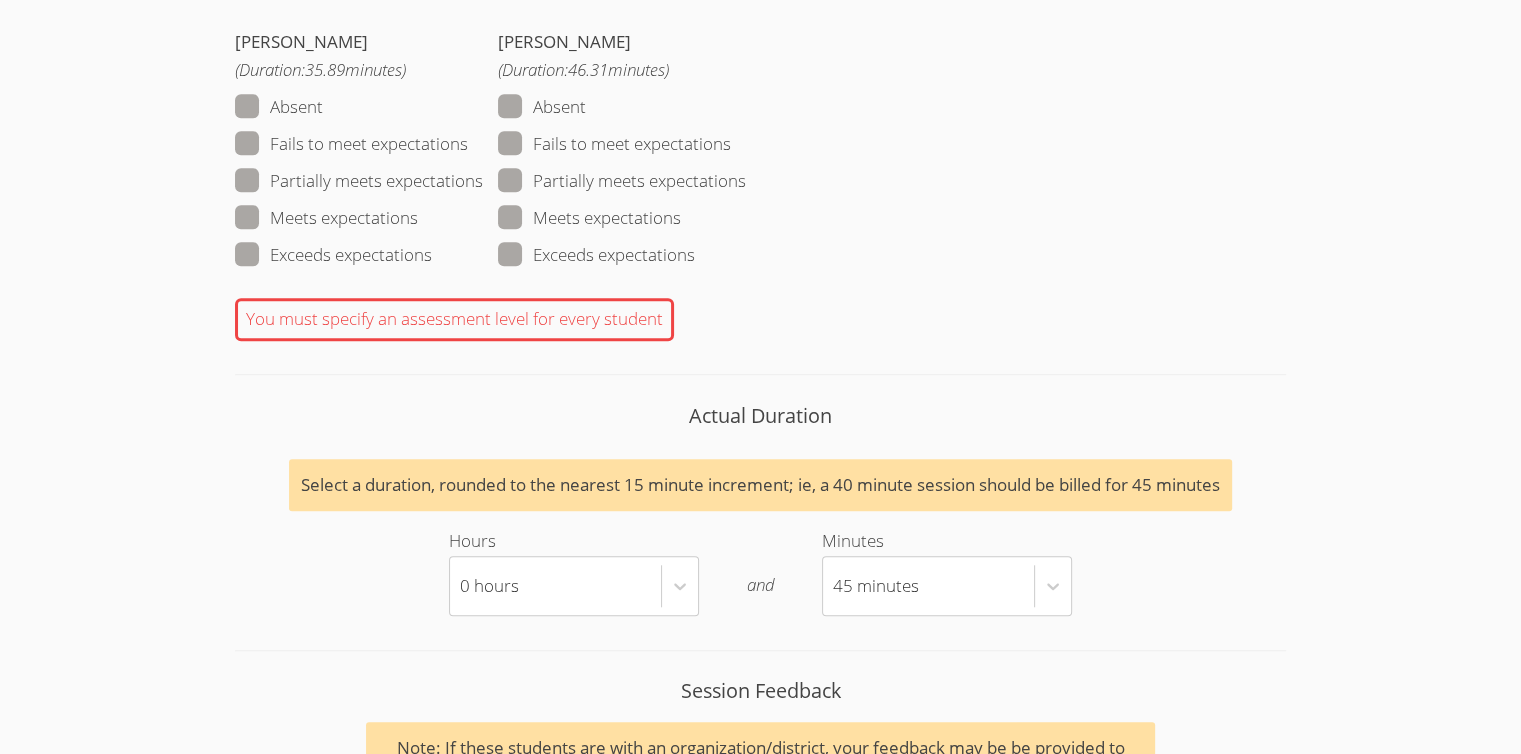 click on "Partially meets expectations" at bounding box center (359, 181) 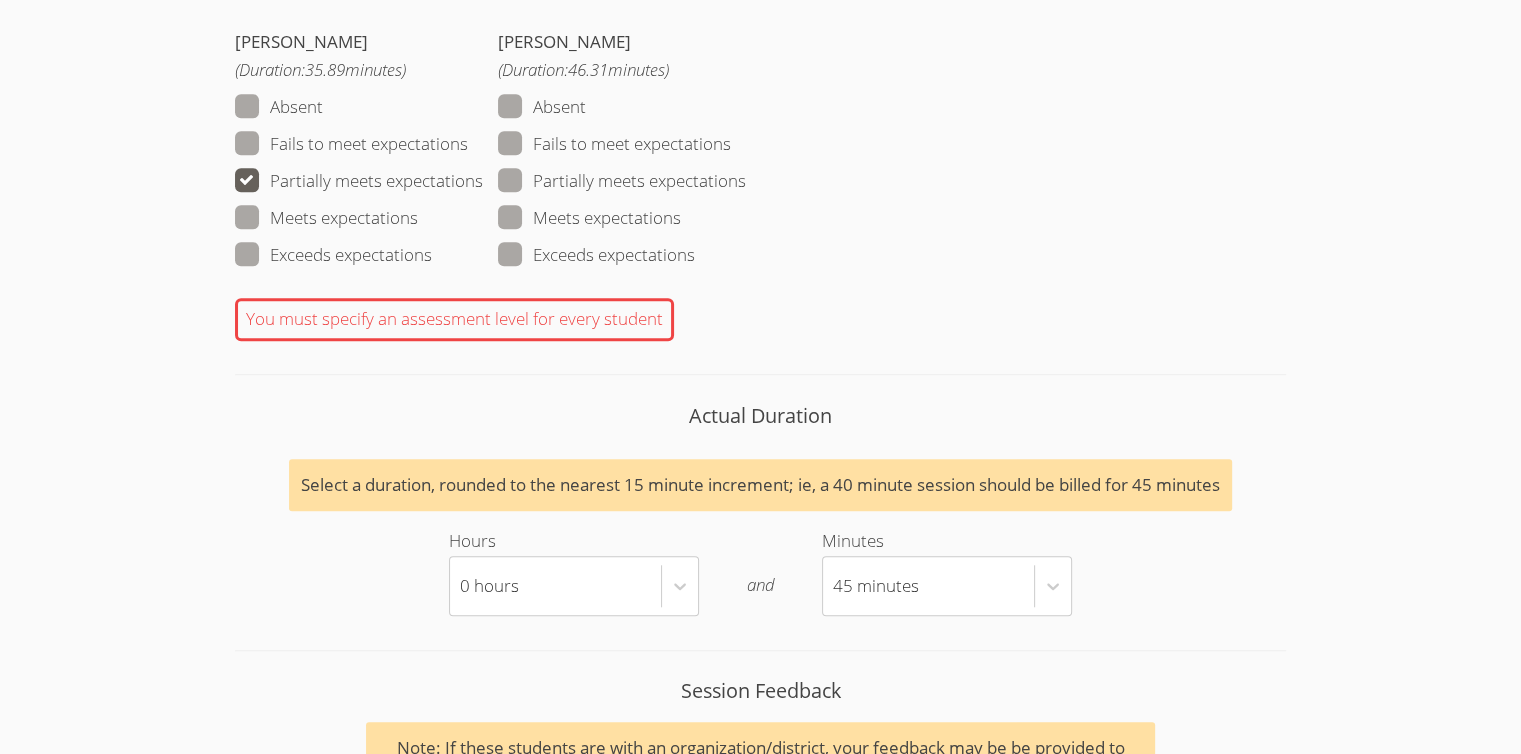 click on "Partially meets expectations" at bounding box center [622, 181] 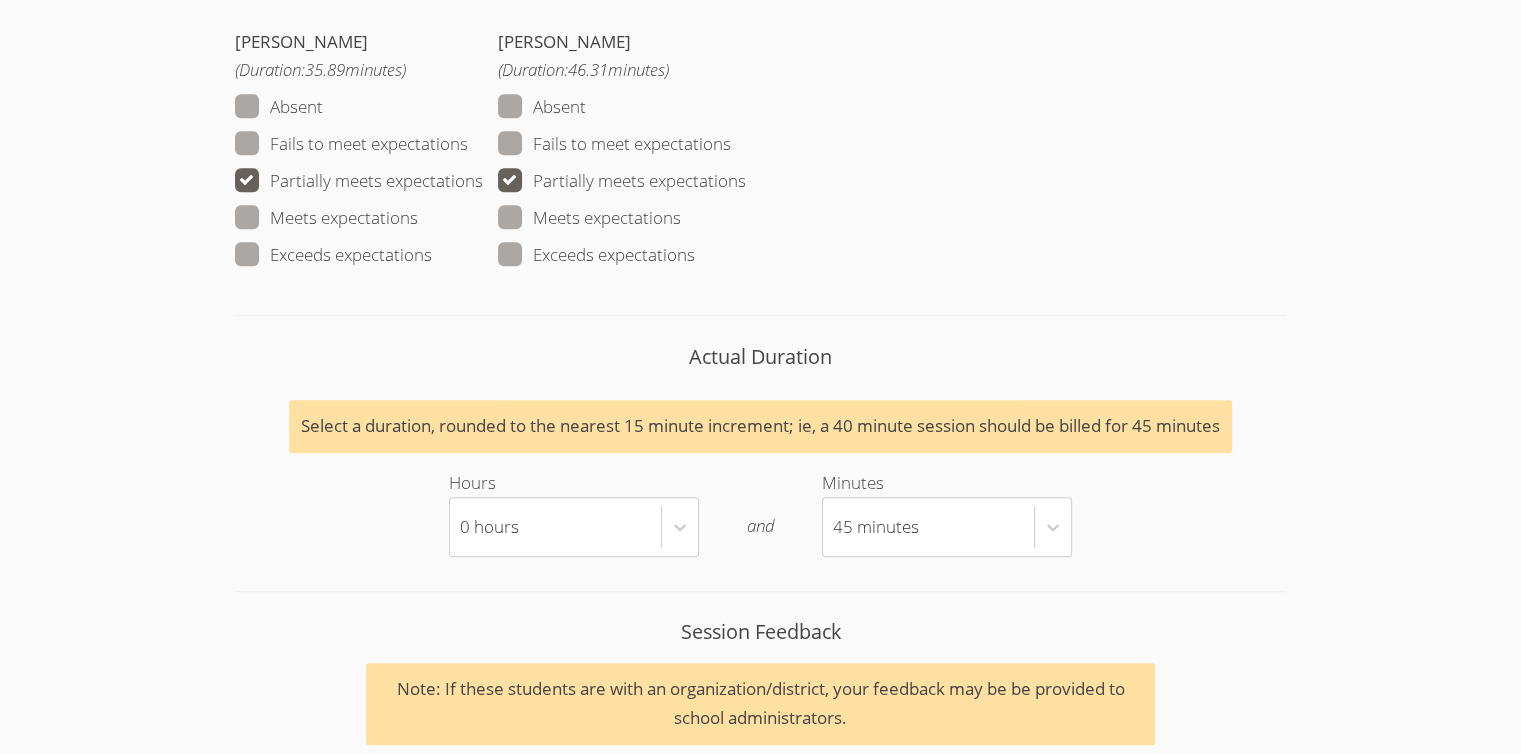 scroll, scrollTop: 2200, scrollLeft: 0, axis: vertical 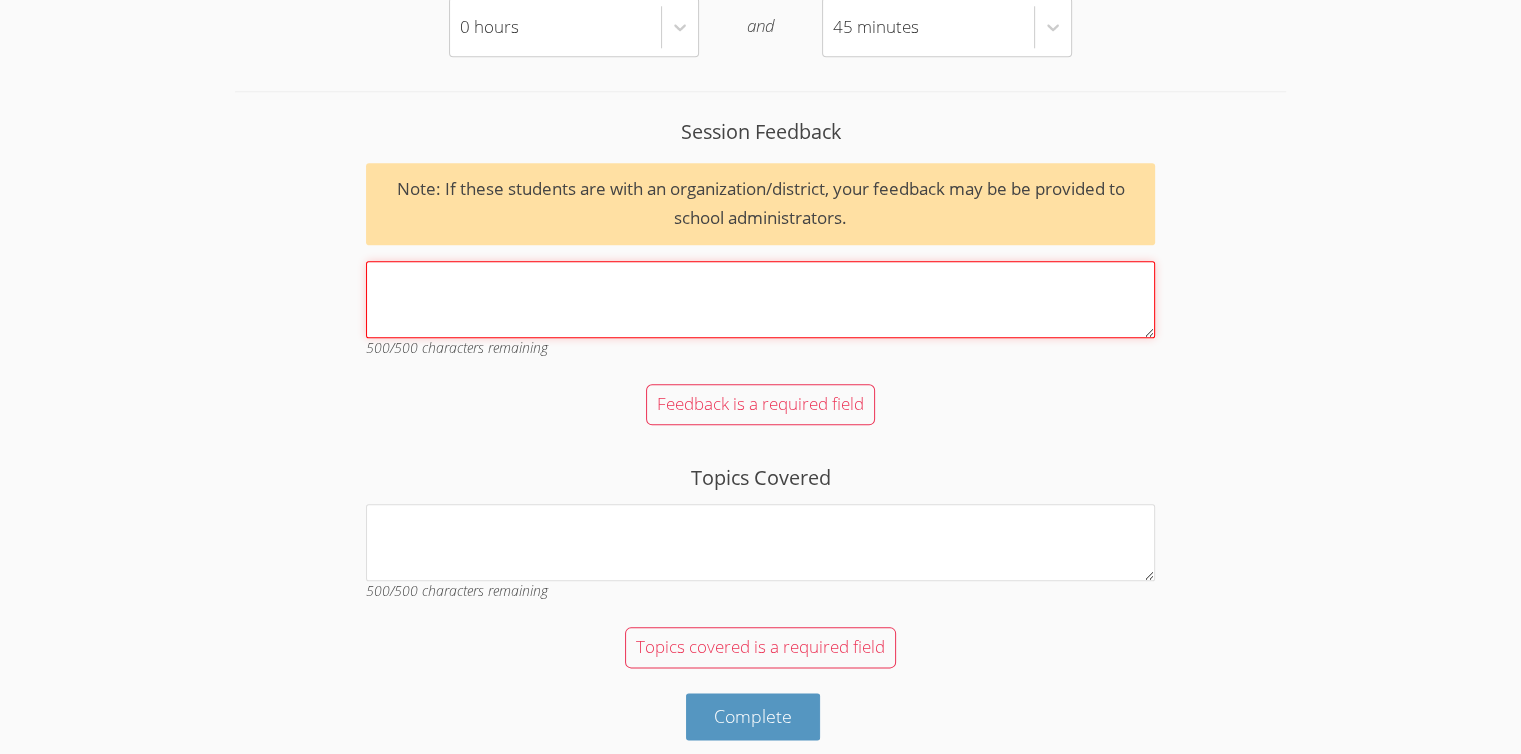 click on "Session Feedback Note: If these students are with an organization/district, your feedback may be be provided to school administrators. 500 /500 characters remaining" at bounding box center [760, 299] 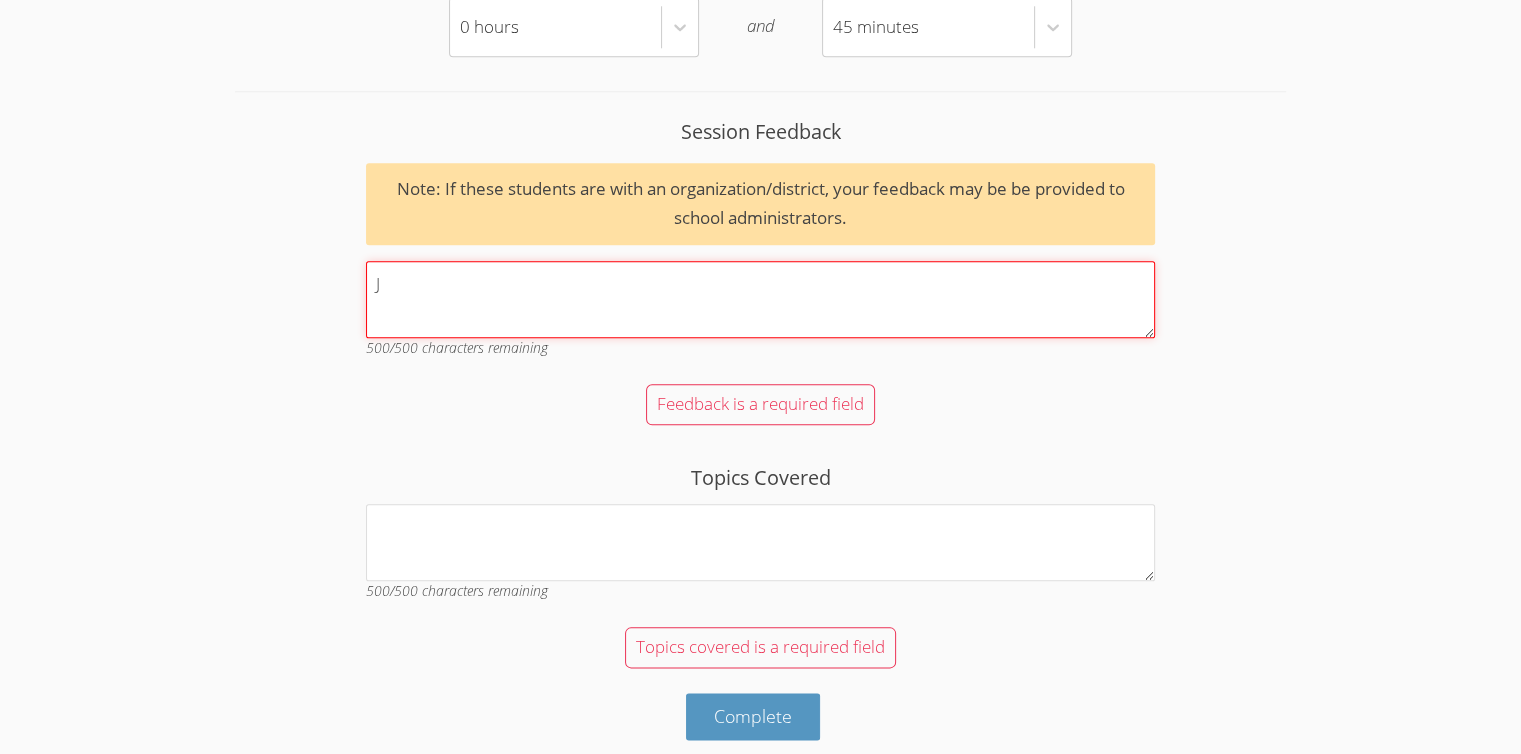 scroll, scrollTop: 2153, scrollLeft: 0, axis: vertical 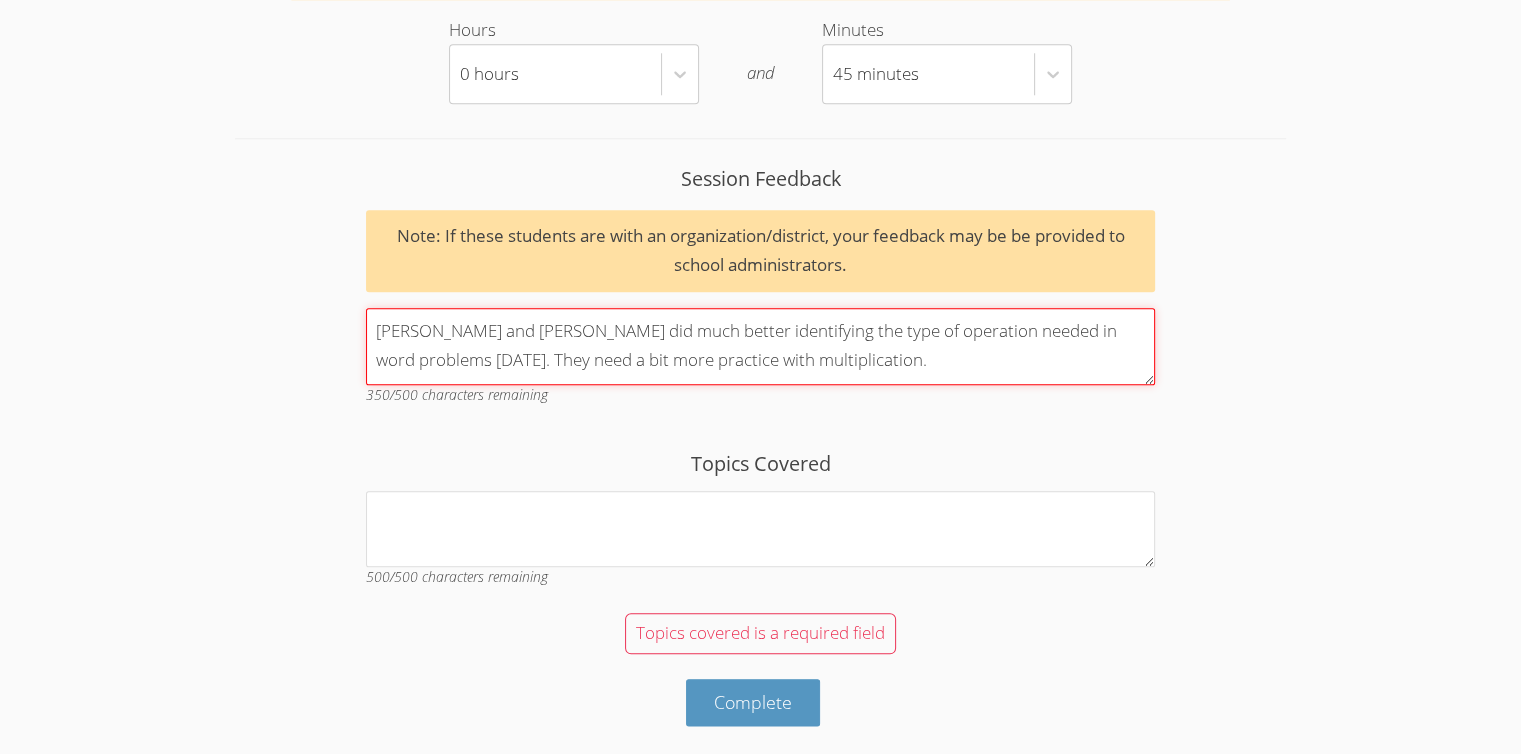 type on "[PERSON_NAME] and [PERSON_NAME] did much better identifying the type of operation needed in word problems [DATE]. They need a bit more practice with multiplication." 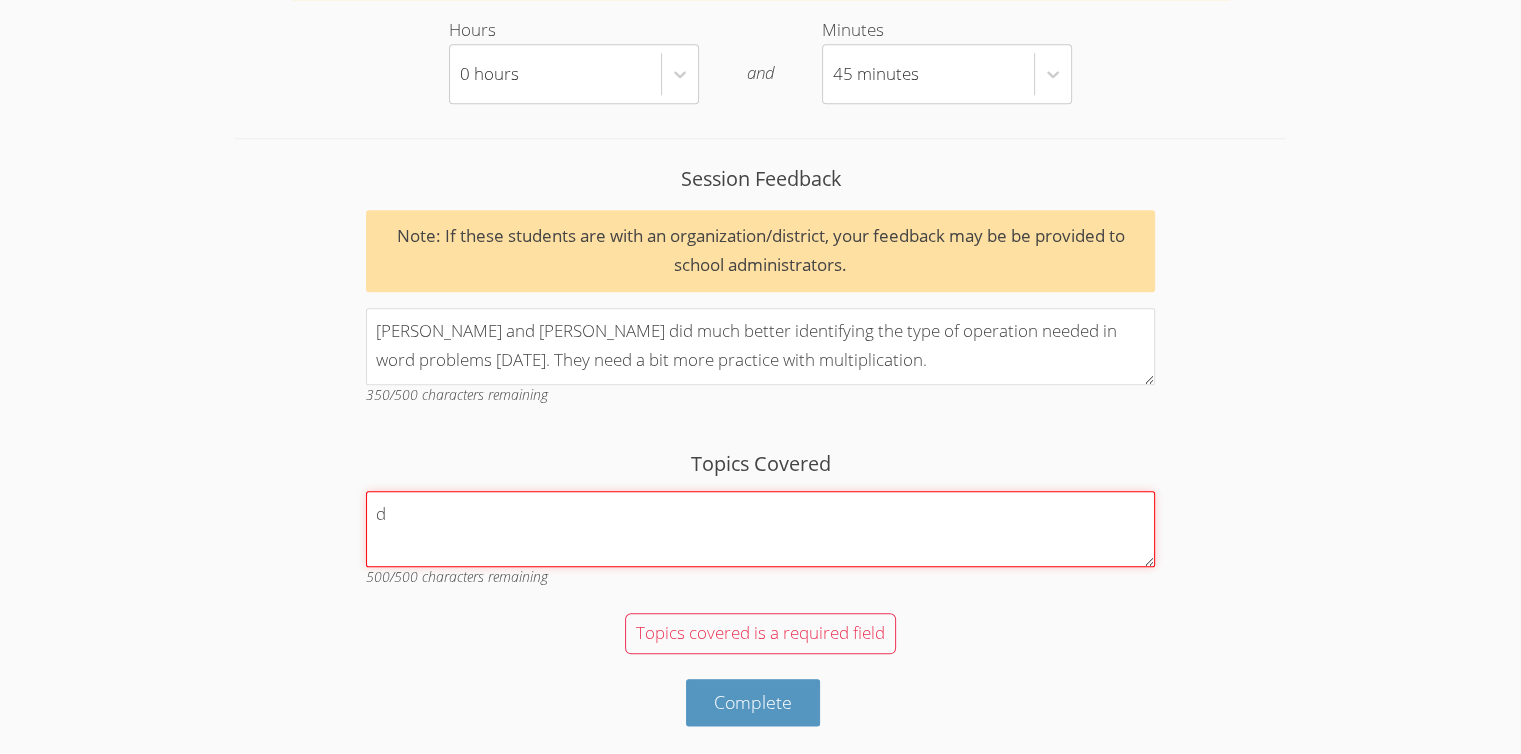 scroll, scrollTop: 2092, scrollLeft: 0, axis: vertical 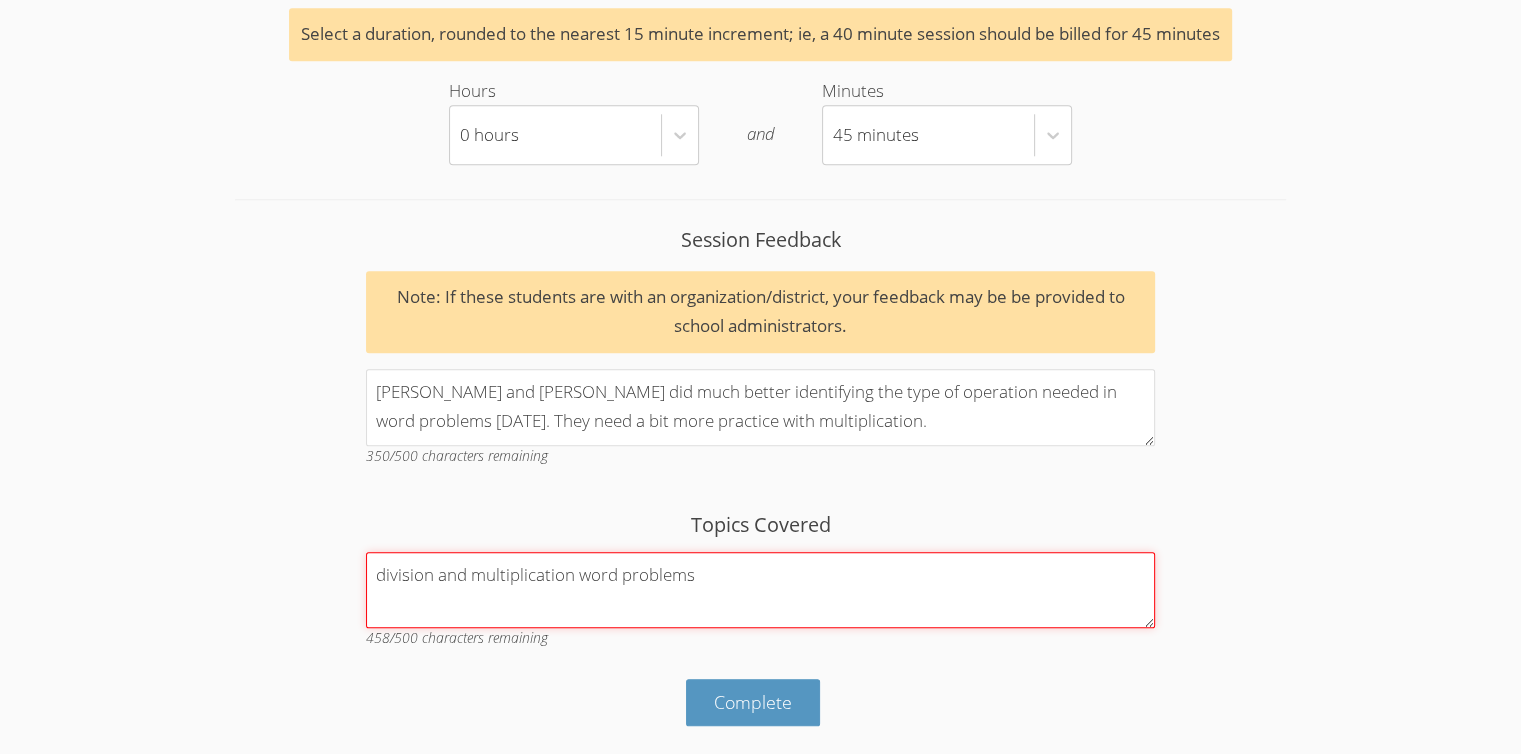 type on "division and multiplication word problems" 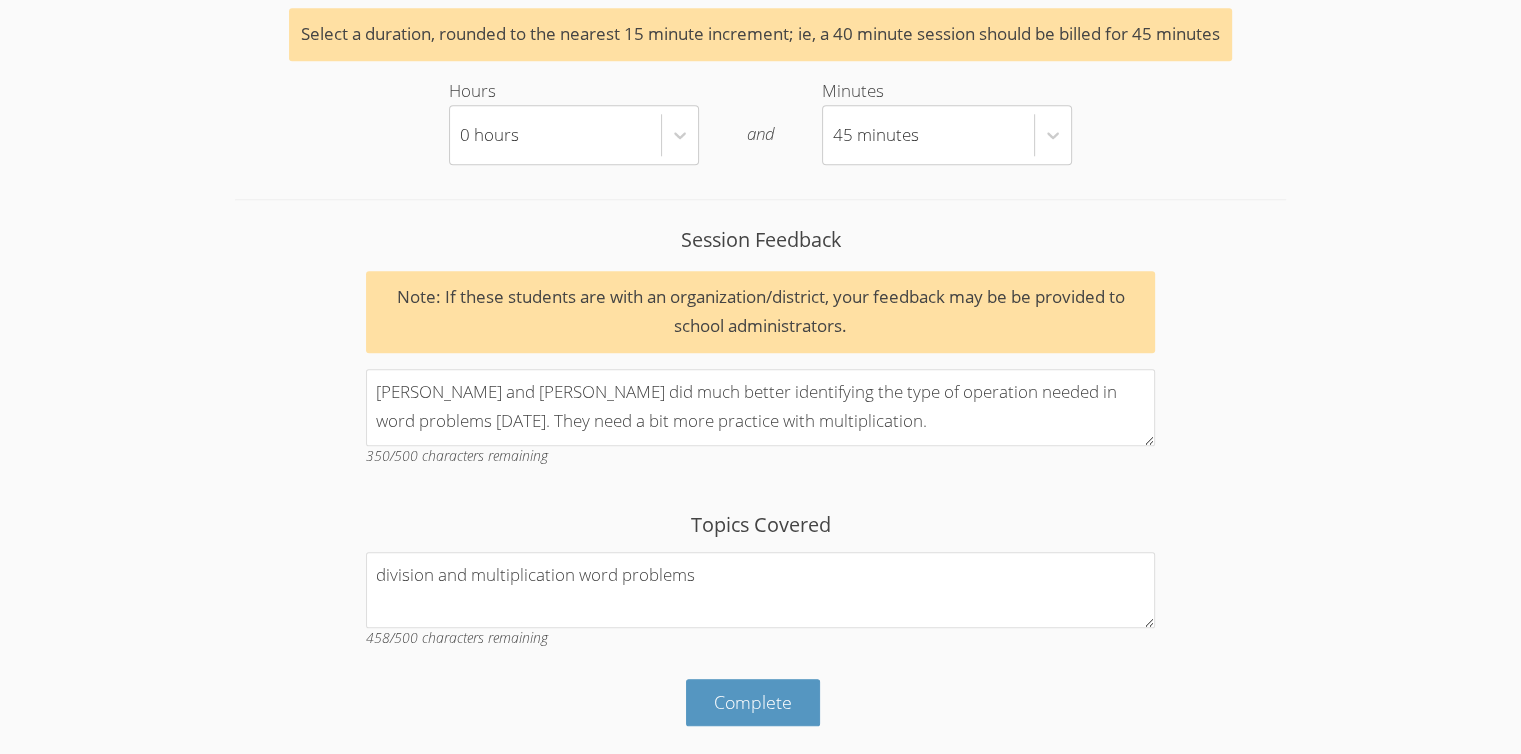 type 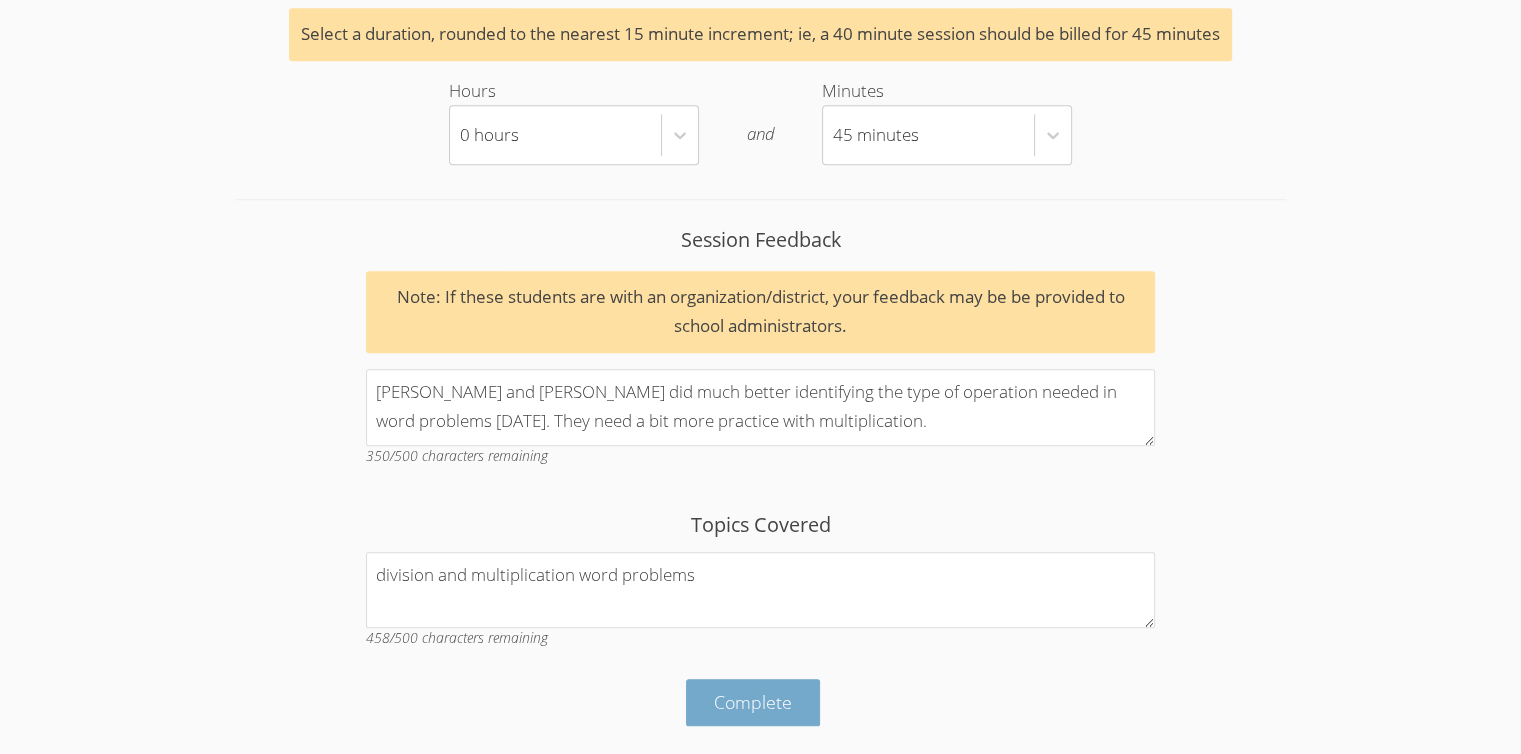 click on "Complete" at bounding box center [753, 702] 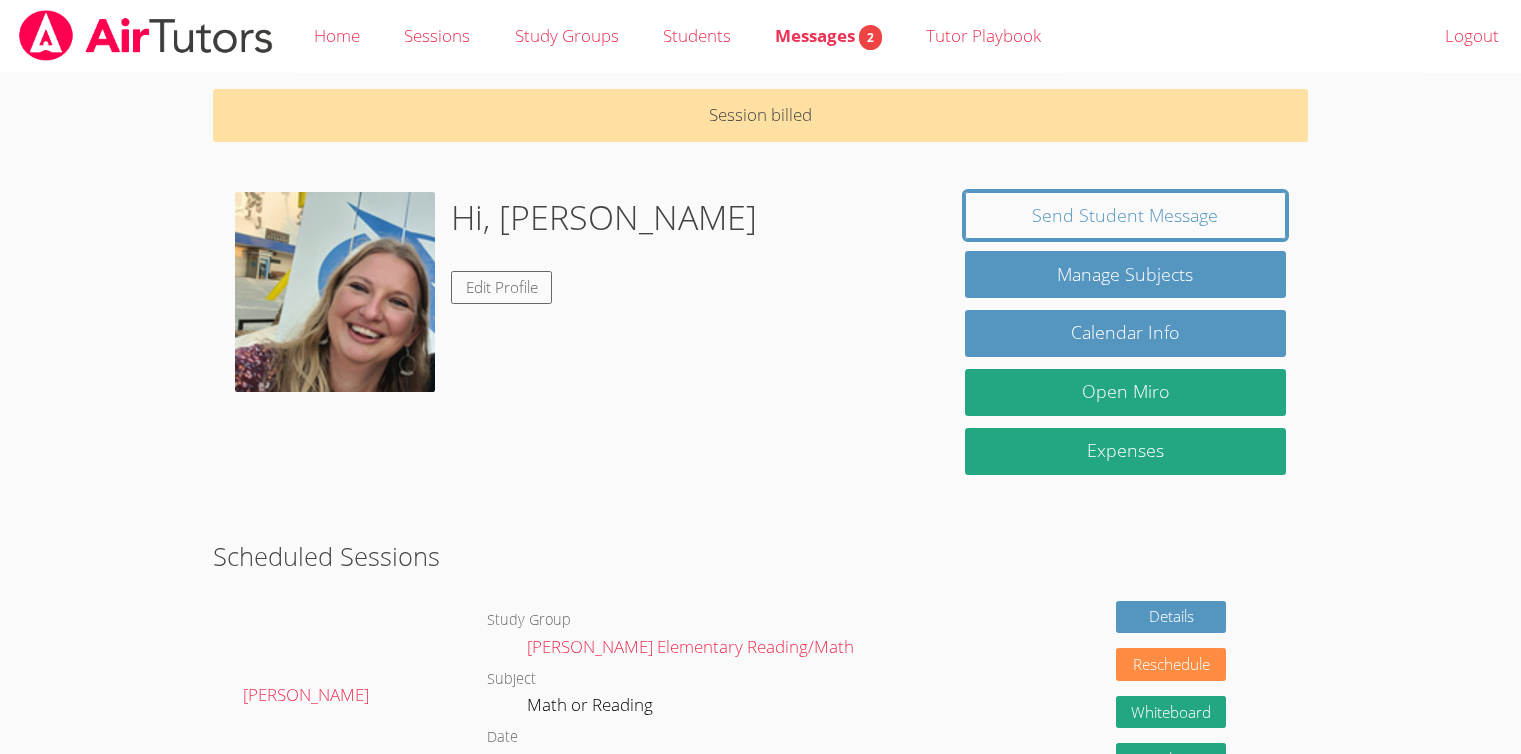 scroll, scrollTop: 0, scrollLeft: 0, axis: both 